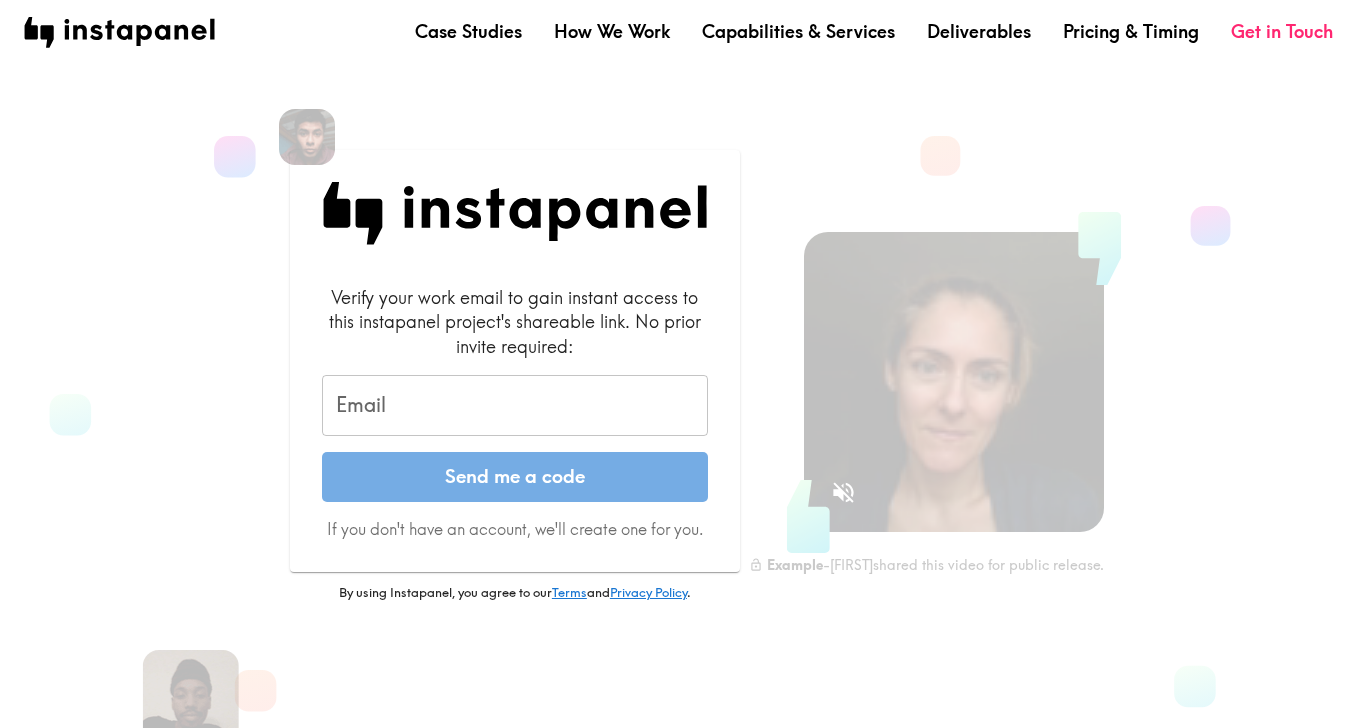 scroll, scrollTop: 0, scrollLeft: 0, axis: both 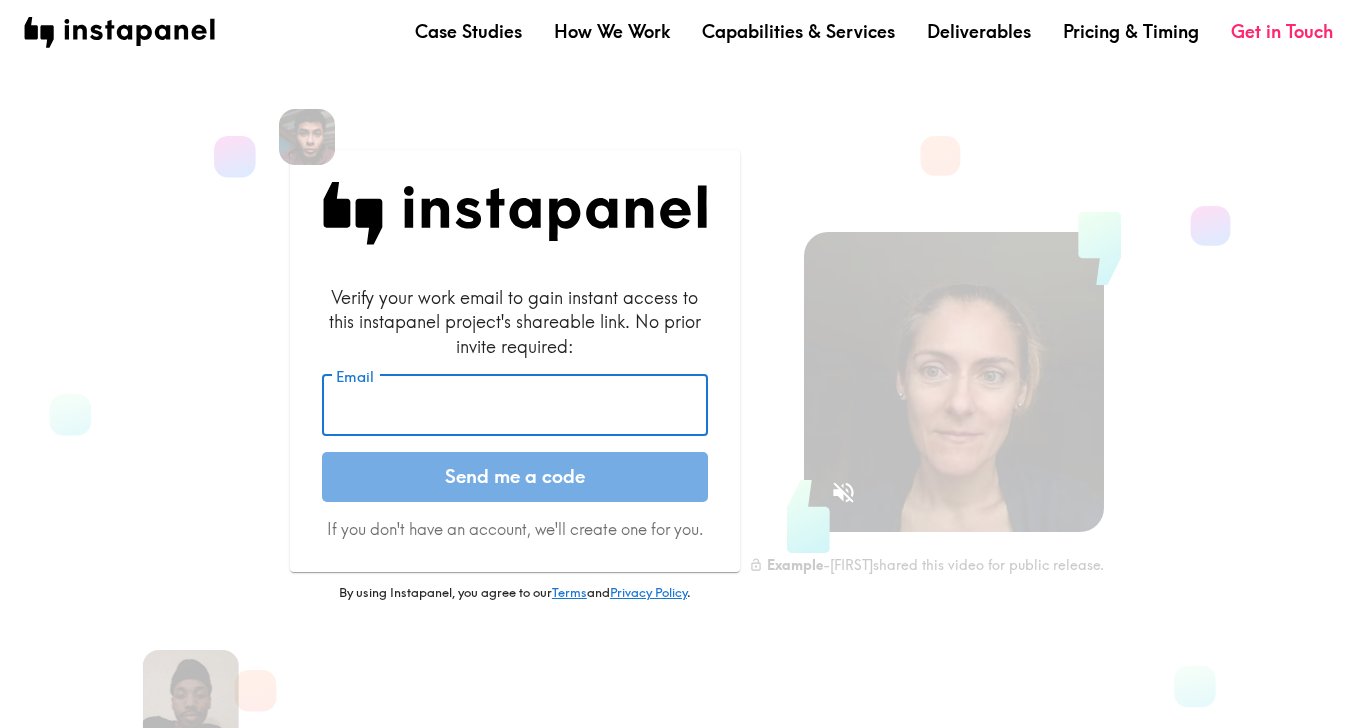 click on "Email" at bounding box center [515, 406] 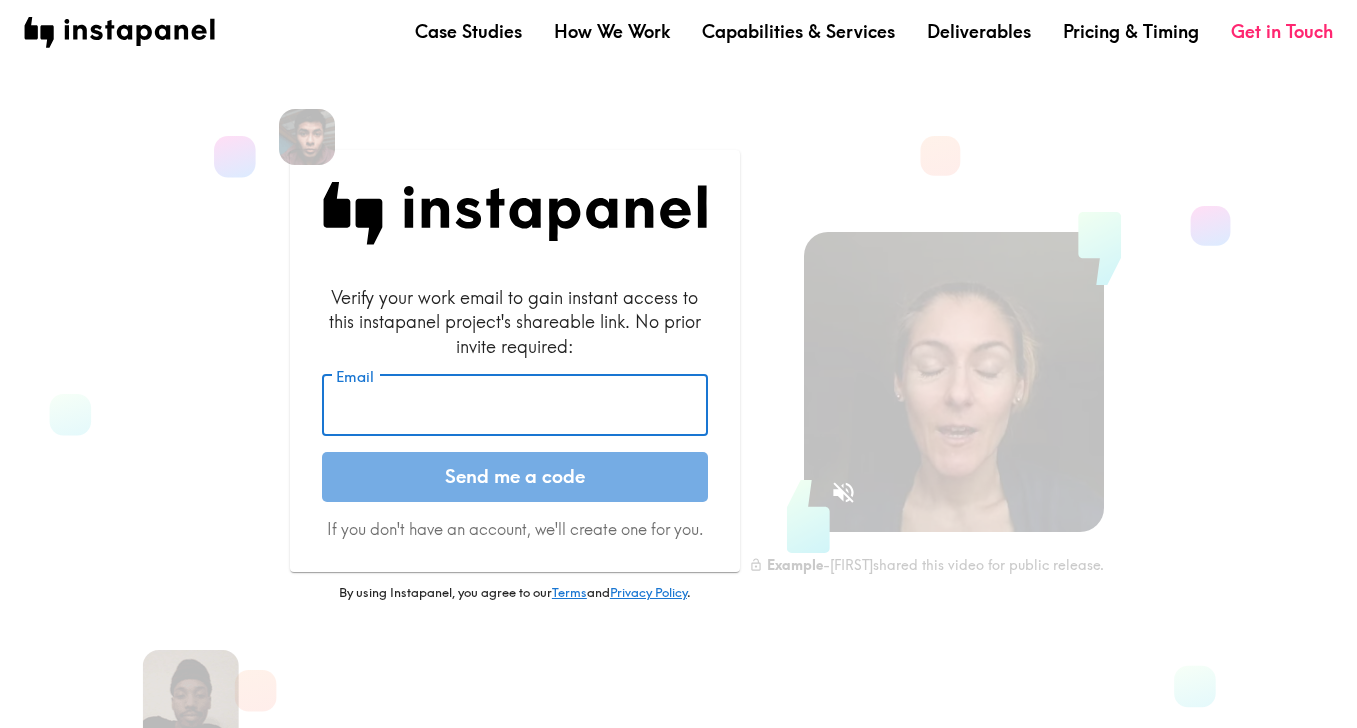 type on "[EMAIL]" 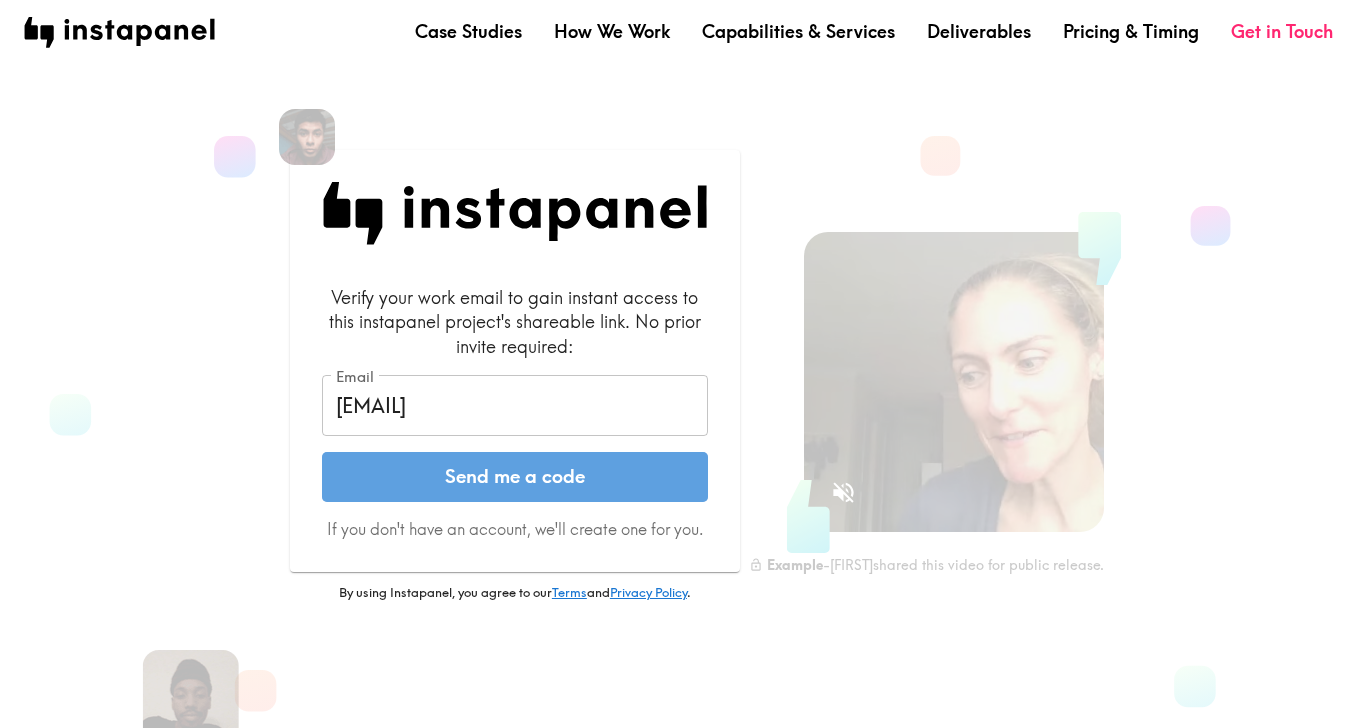 click on "Send me a code" at bounding box center (515, 477) 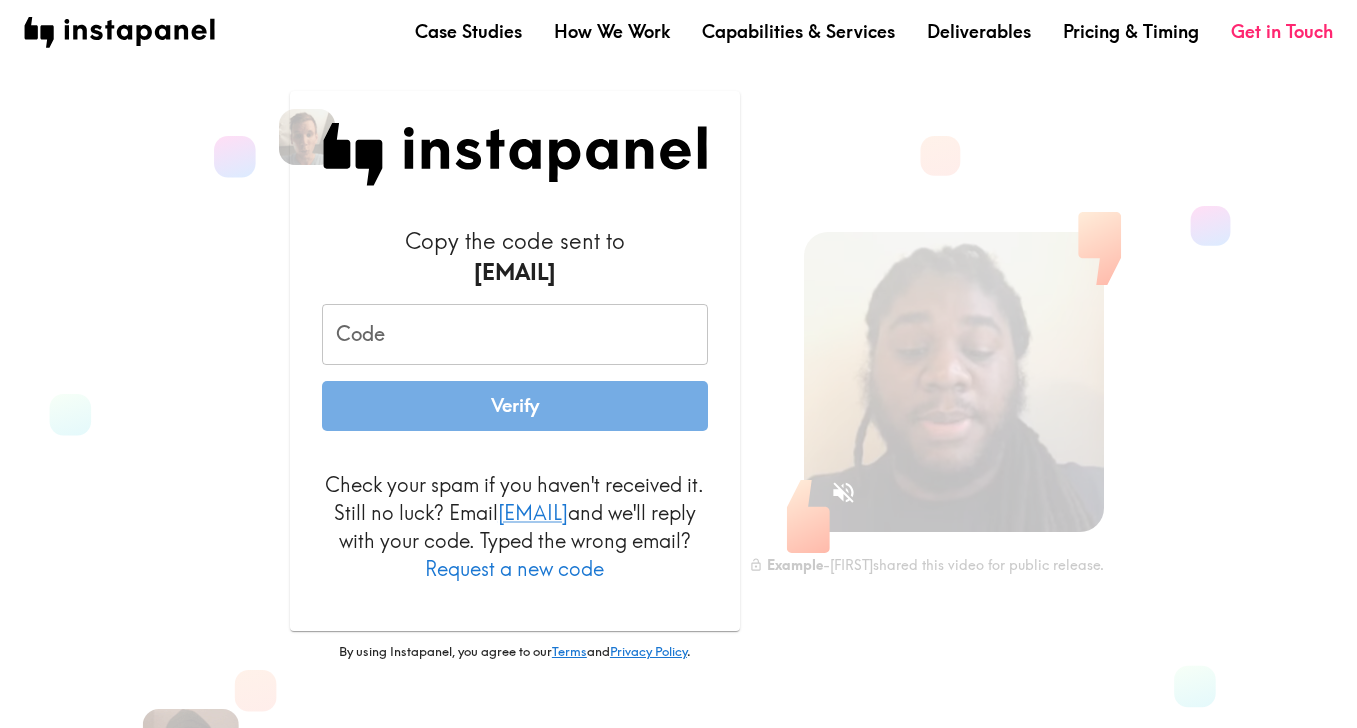 click on "Code" at bounding box center [515, 335] 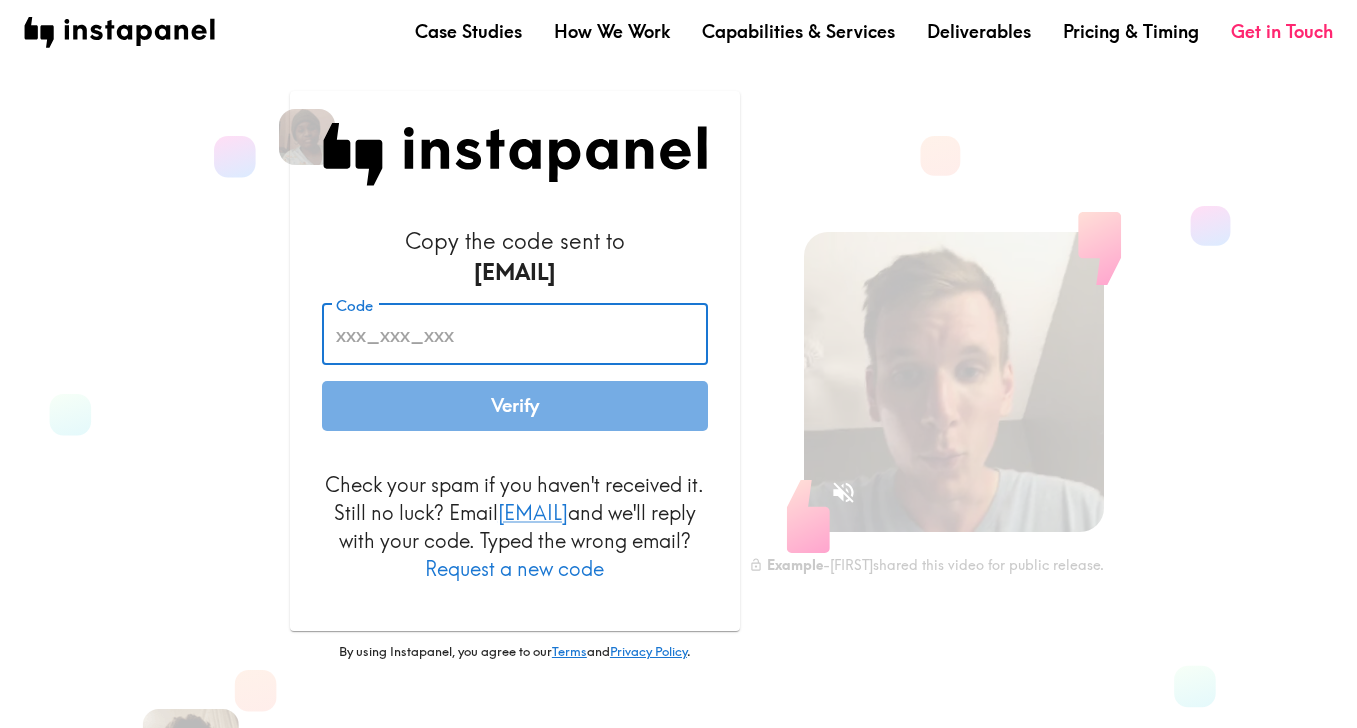 paste on "[ALPHANUMERIC_STRING]" 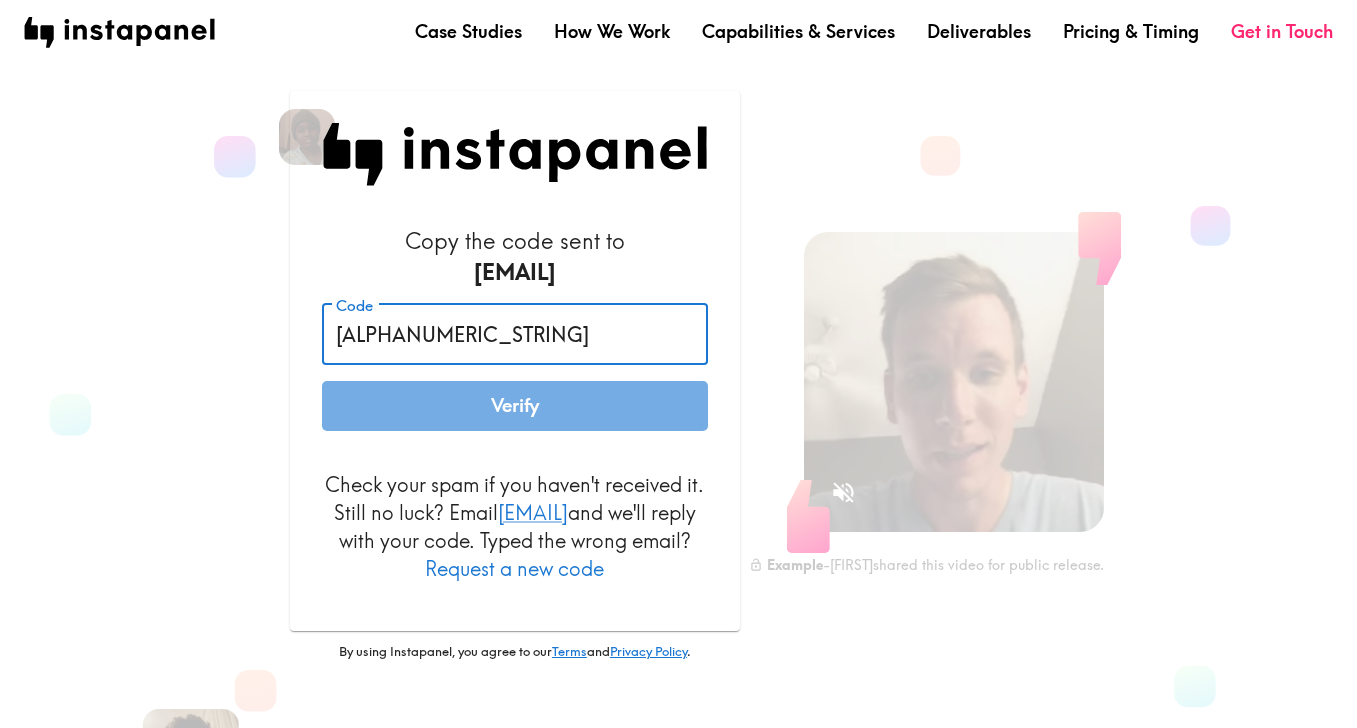 type on "[ALPHANUMERIC_STRING]" 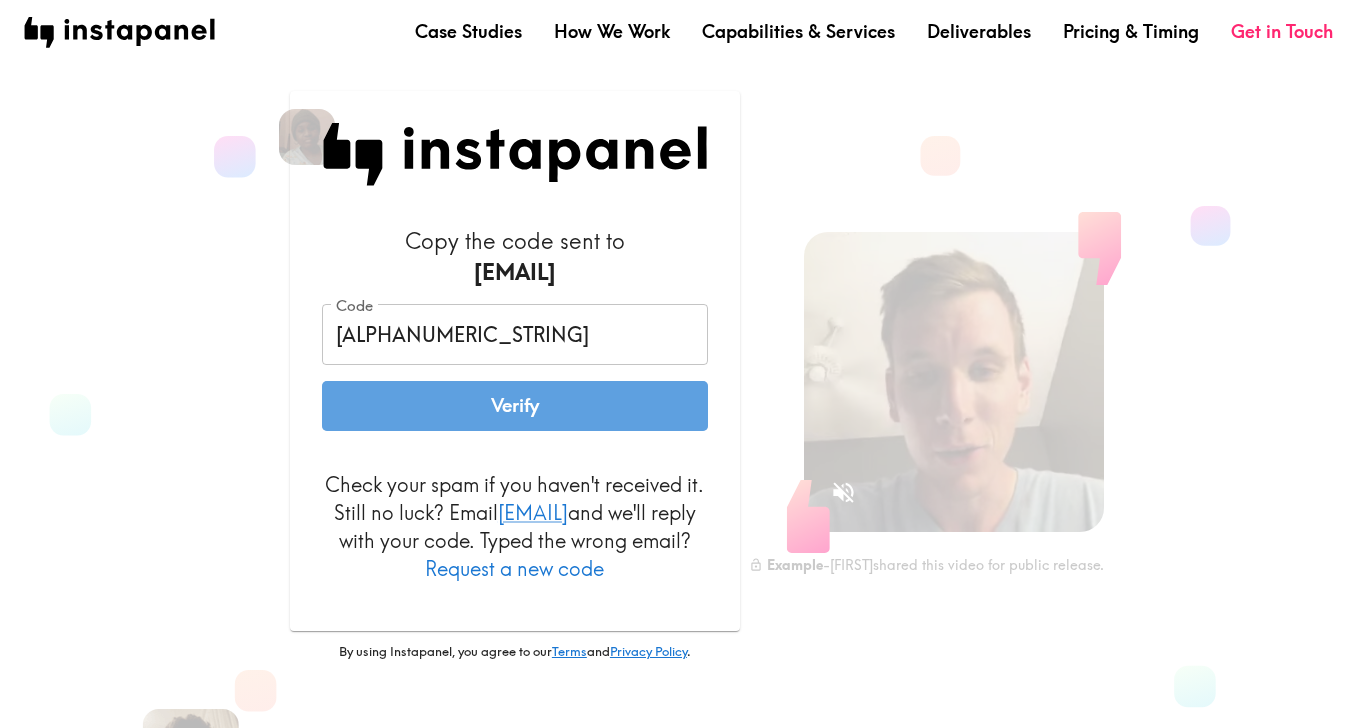 click on "Verify" at bounding box center (515, 406) 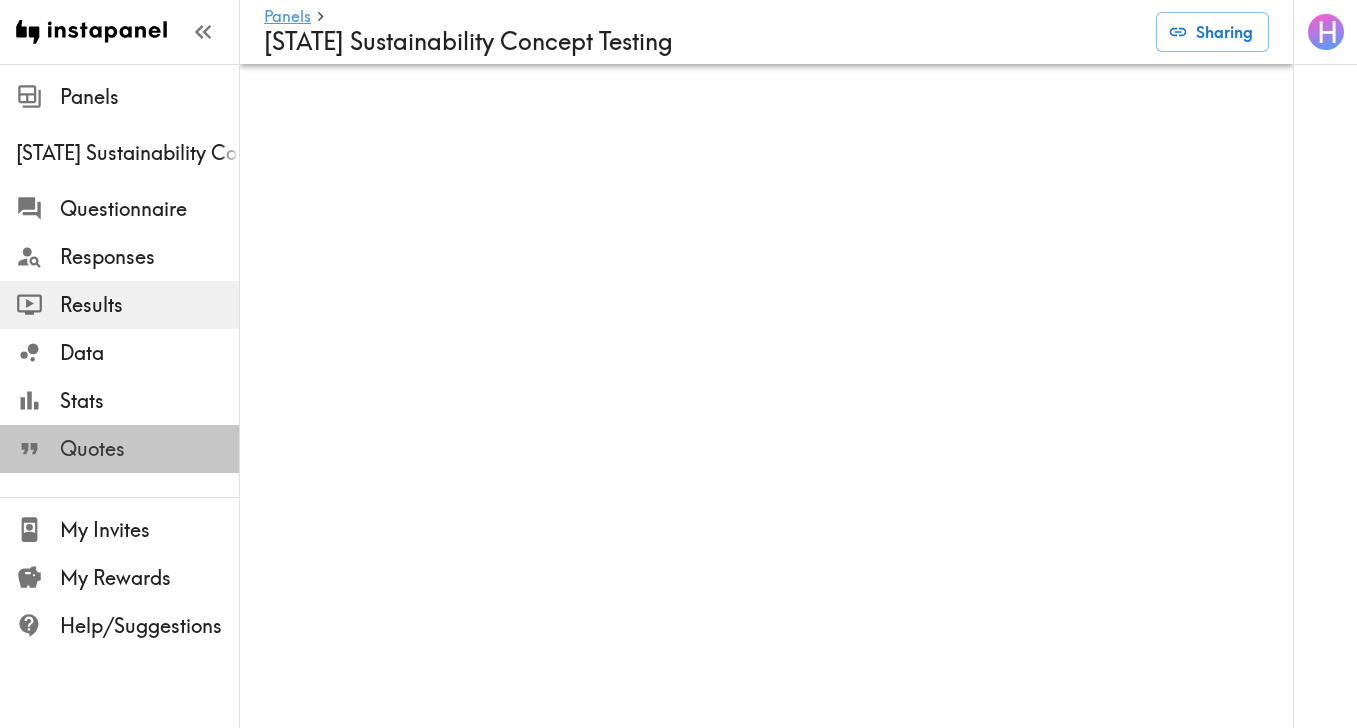 click on "Quotes" at bounding box center [149, 449] 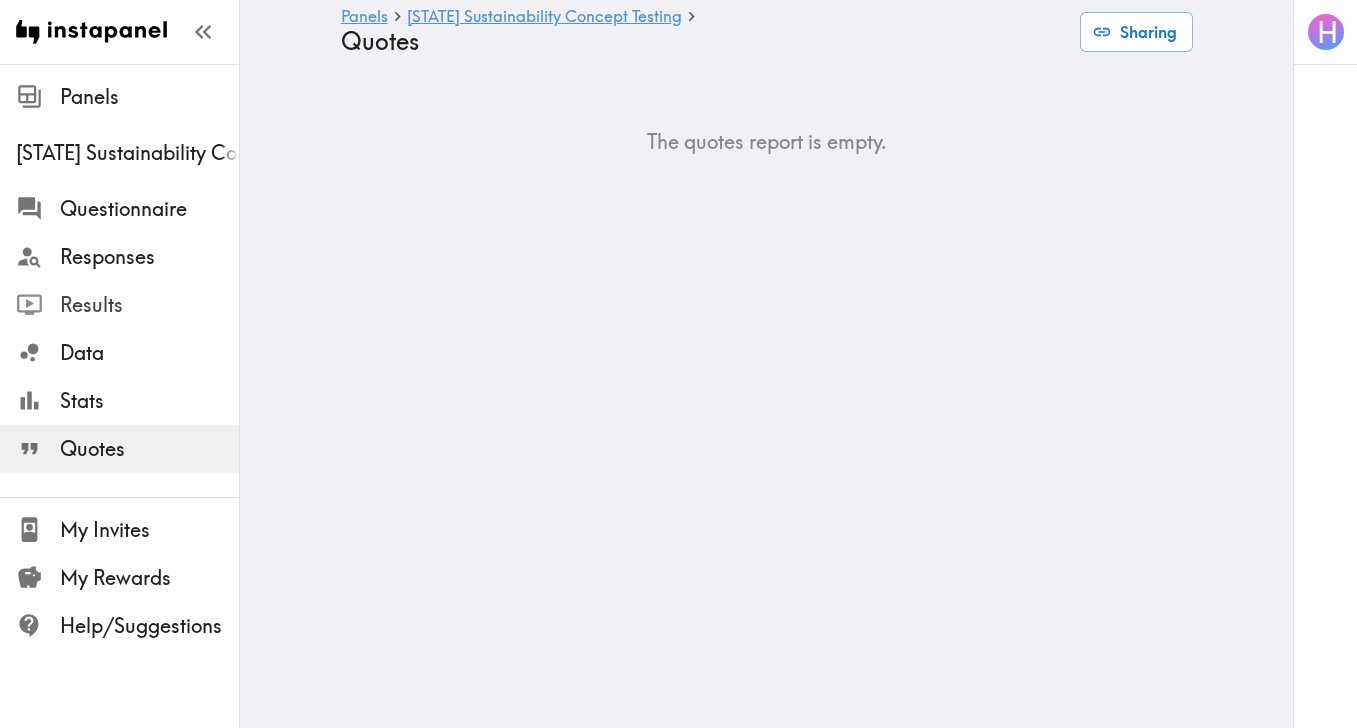 click on "Results" at bounding box center [149, 305] 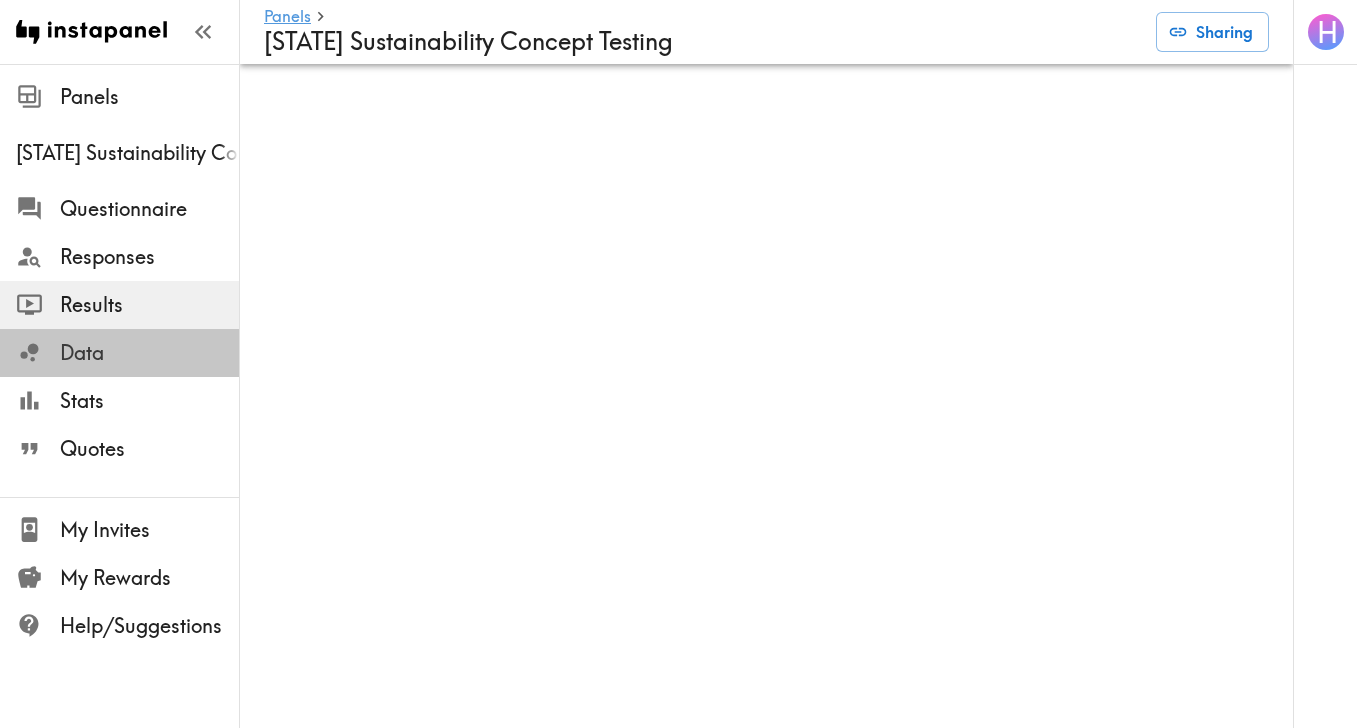 click on "Data" at bounding box center [149, 353] 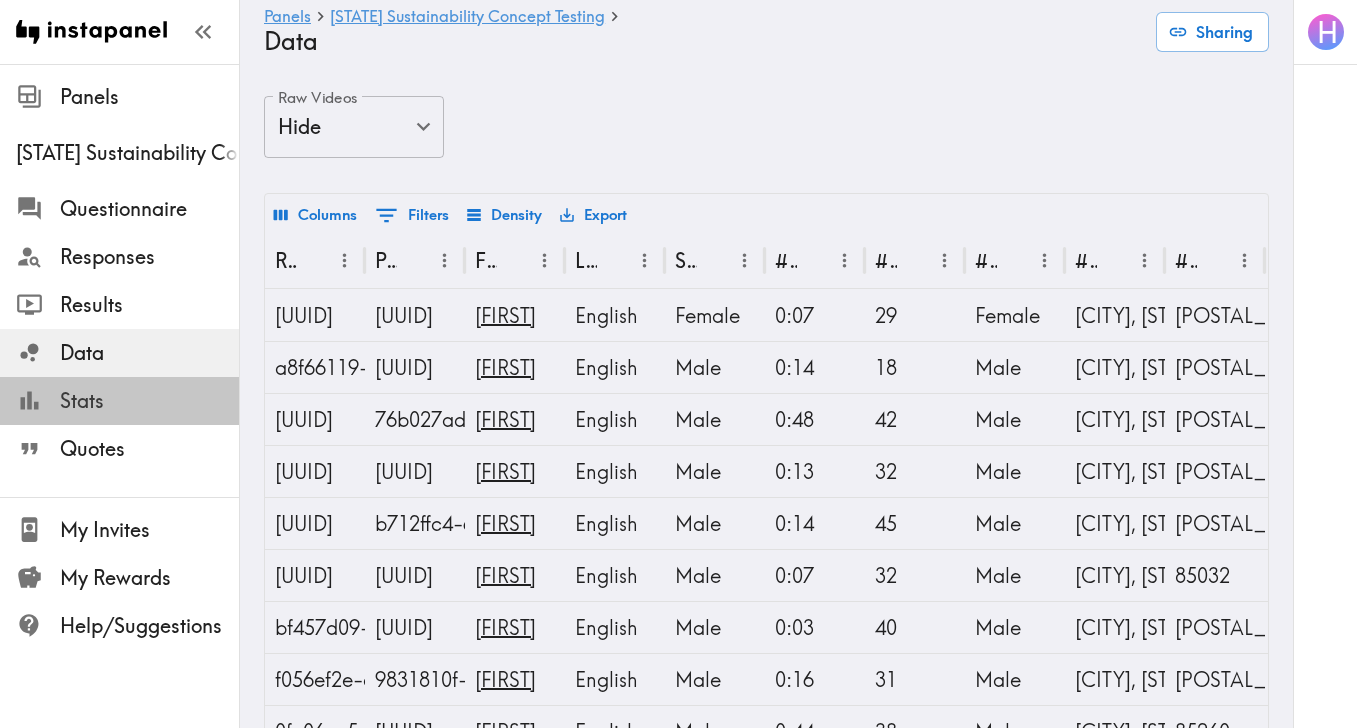 click on "Stats" at bounding box center [149, 401] 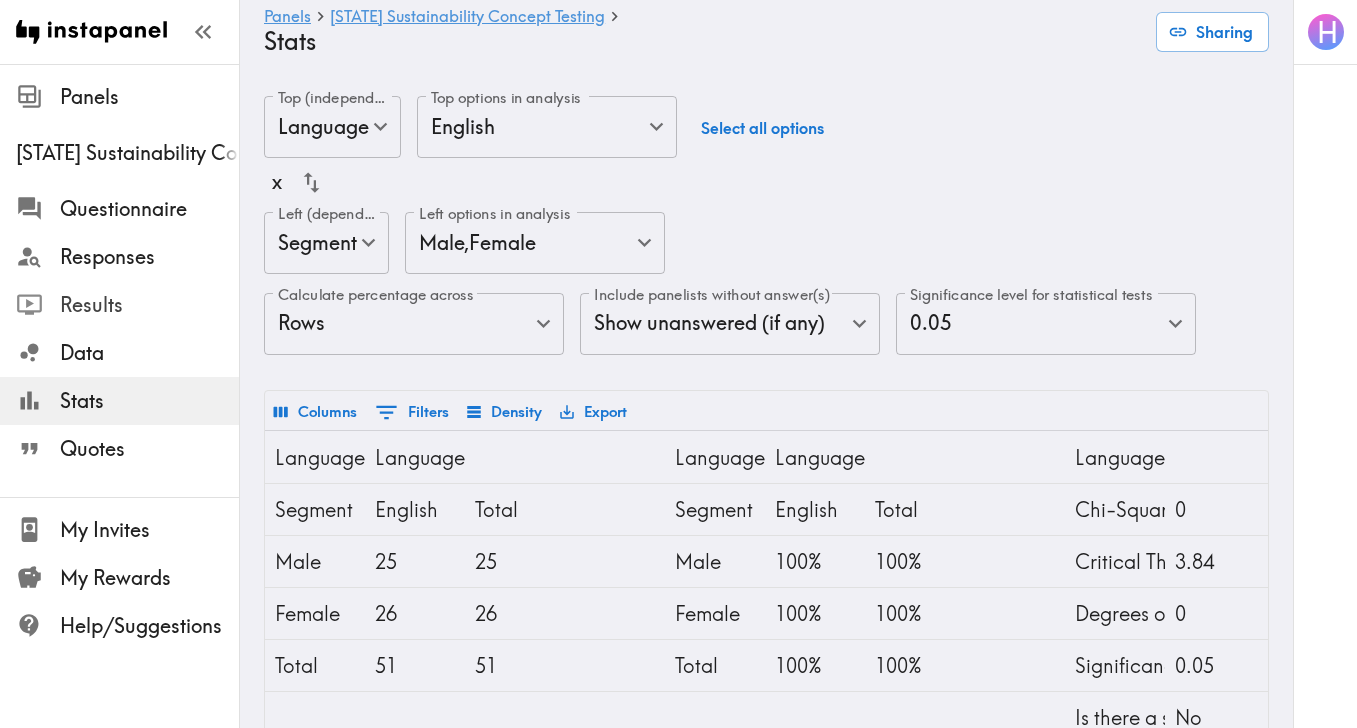 click on "Results" at bounding box center (119, 305) 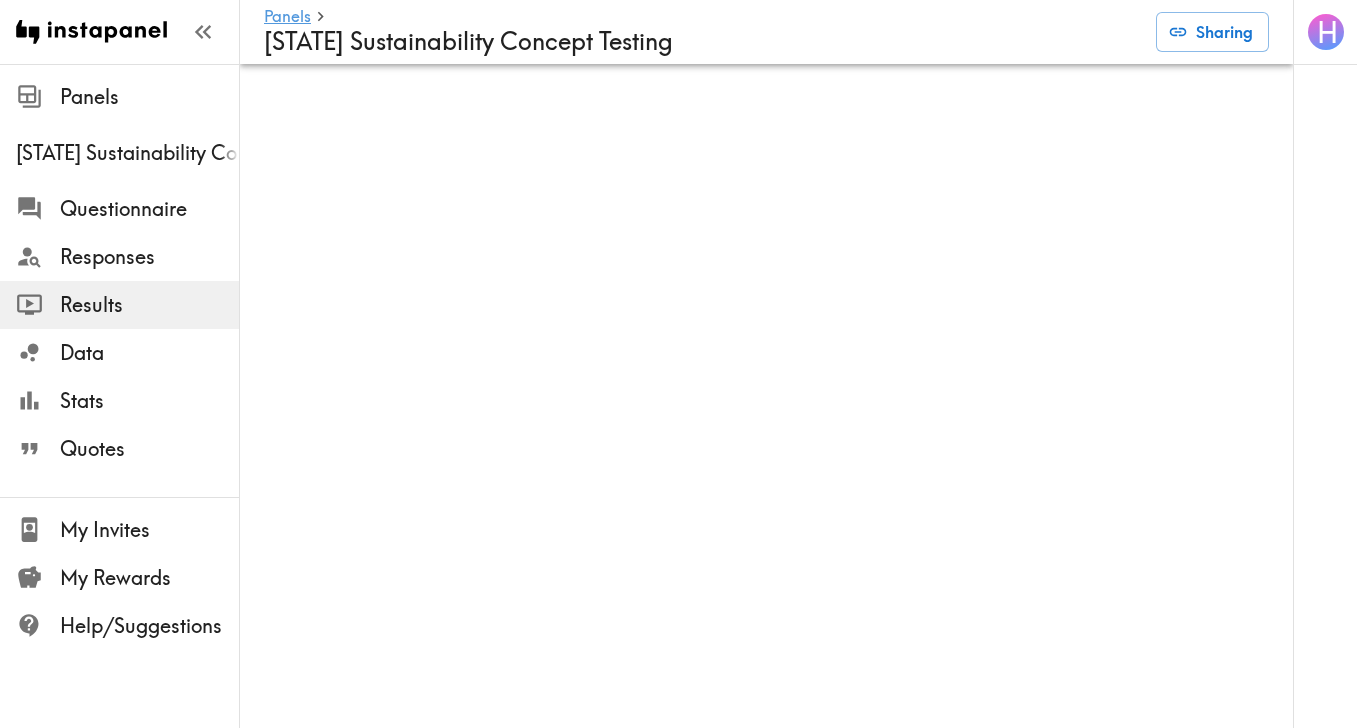 click on "Panels   [STATE] Sustainability Concept Testing Sharing" at bounding box center [766, 32] 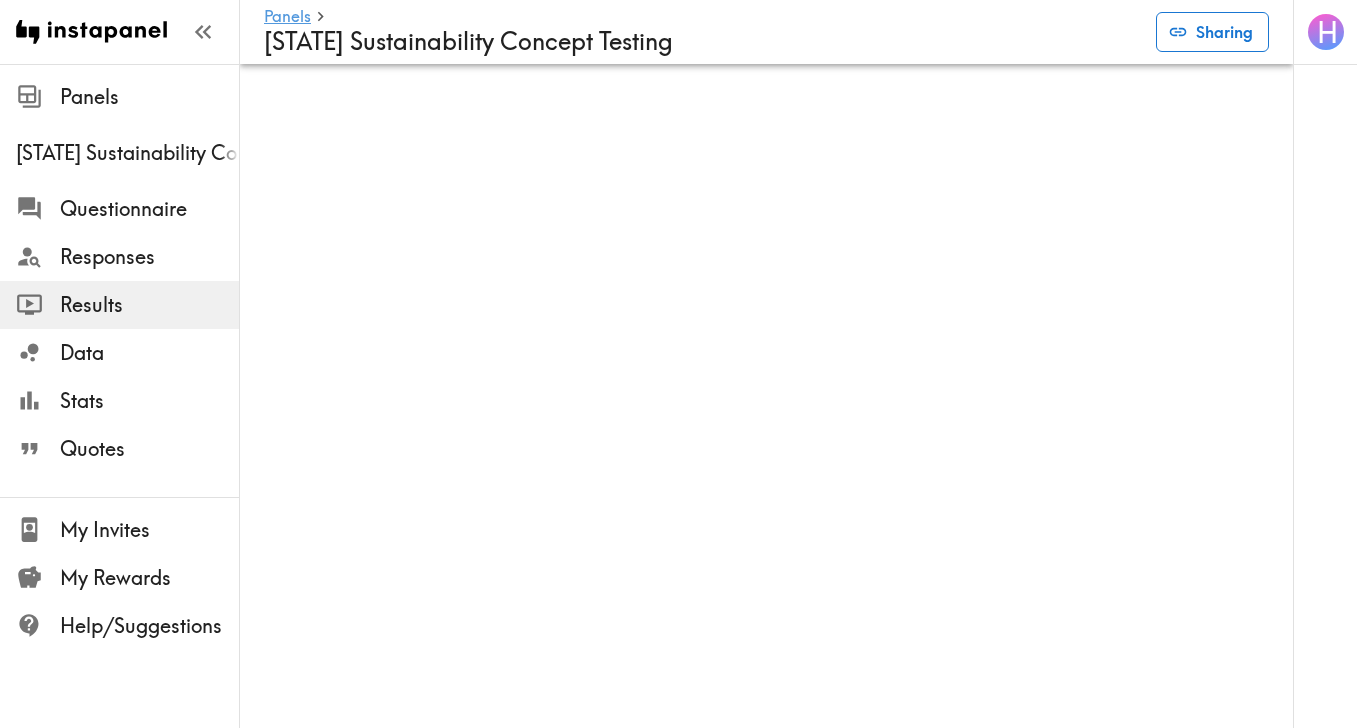 click on "Sharing" at bounding box center [1212, 32] 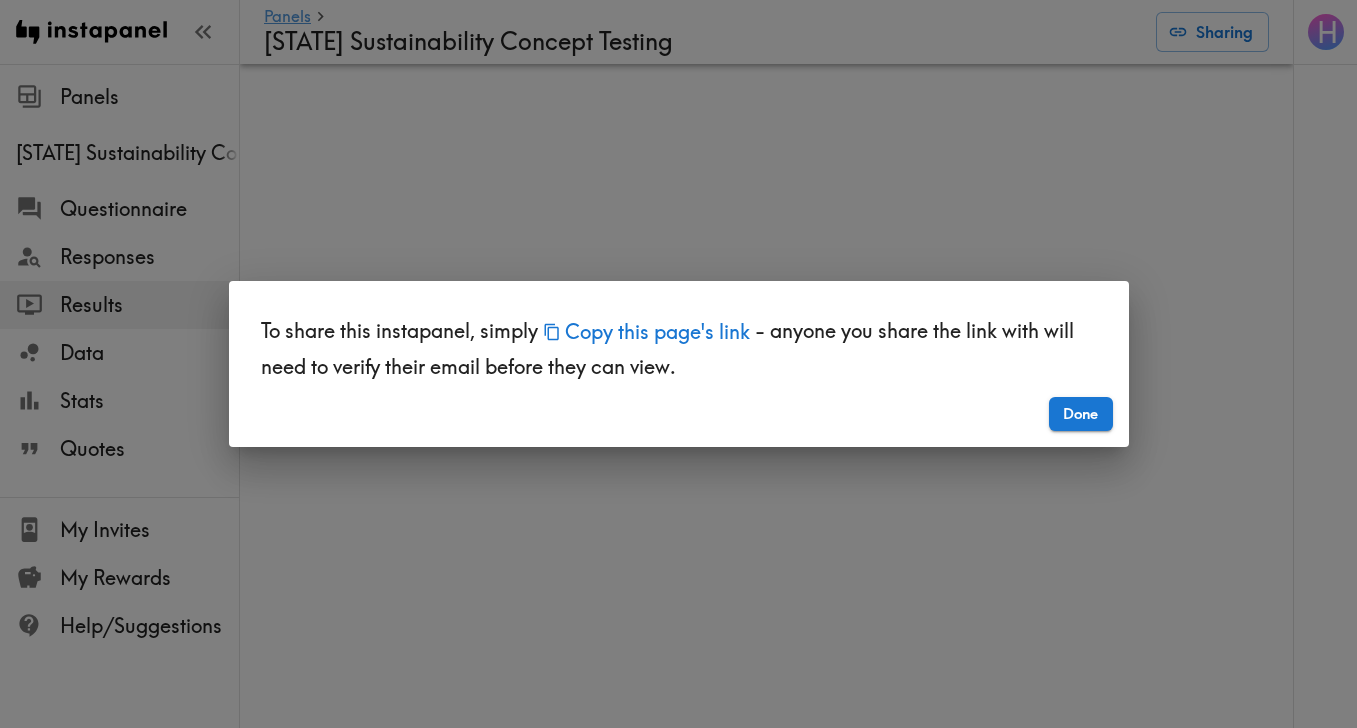 click on "To share this instapanel, simply  Copy this page's link  - anyone you share the link with will need to verify their email before they can view. Done" at bounding box center (678, 364) 